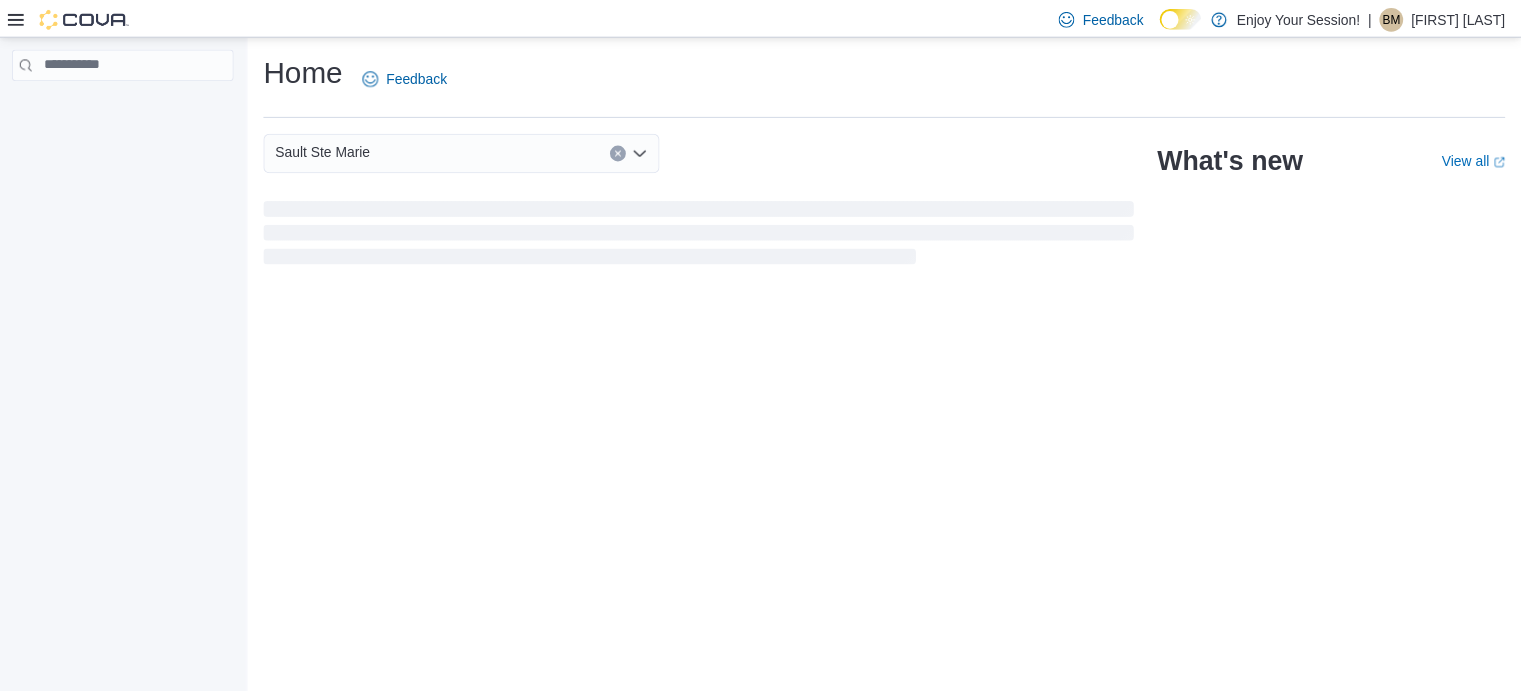 scroll, scrollTop: 0, scrollLeft: 0, axis: both 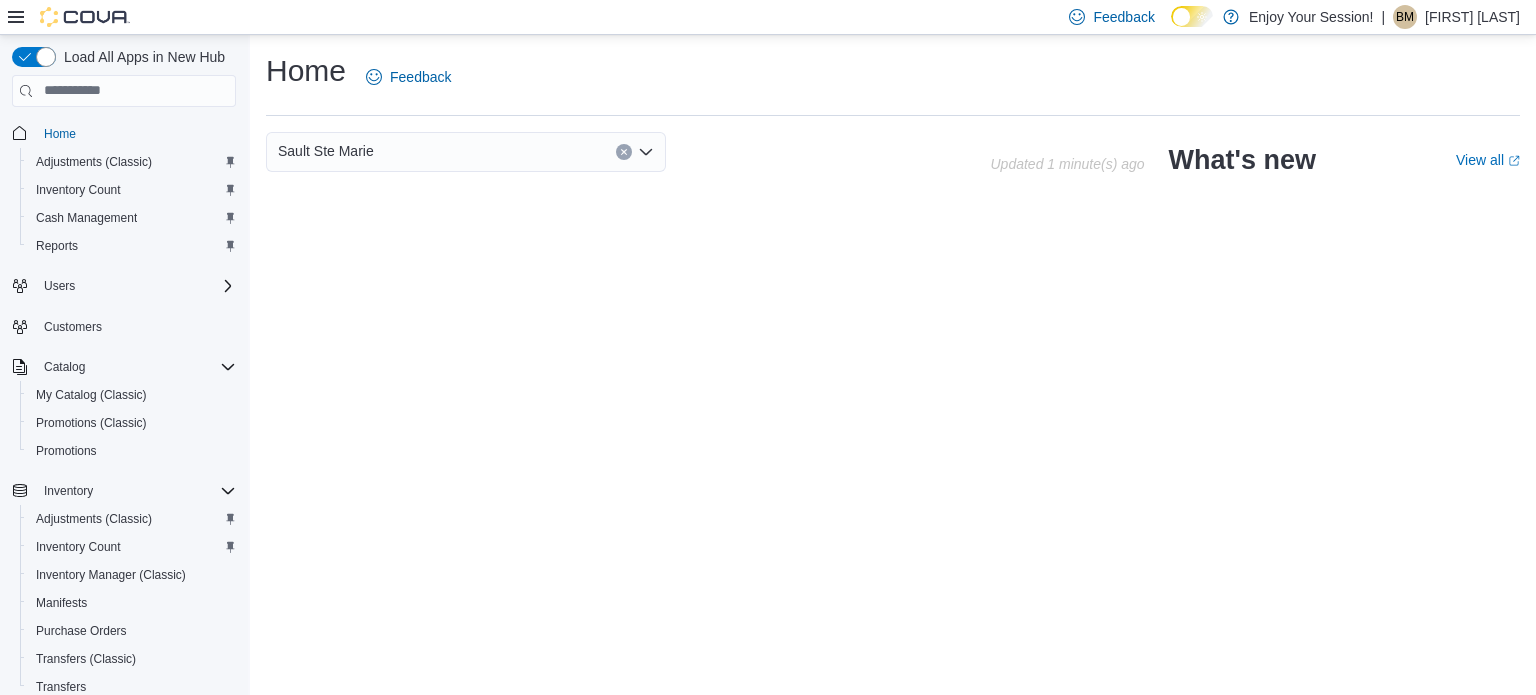 click on "Home Feedback [CITY] Updated 1 minute(s) ago What's new View all (opens in a new tab or window)" at bounding box center [893, 365] 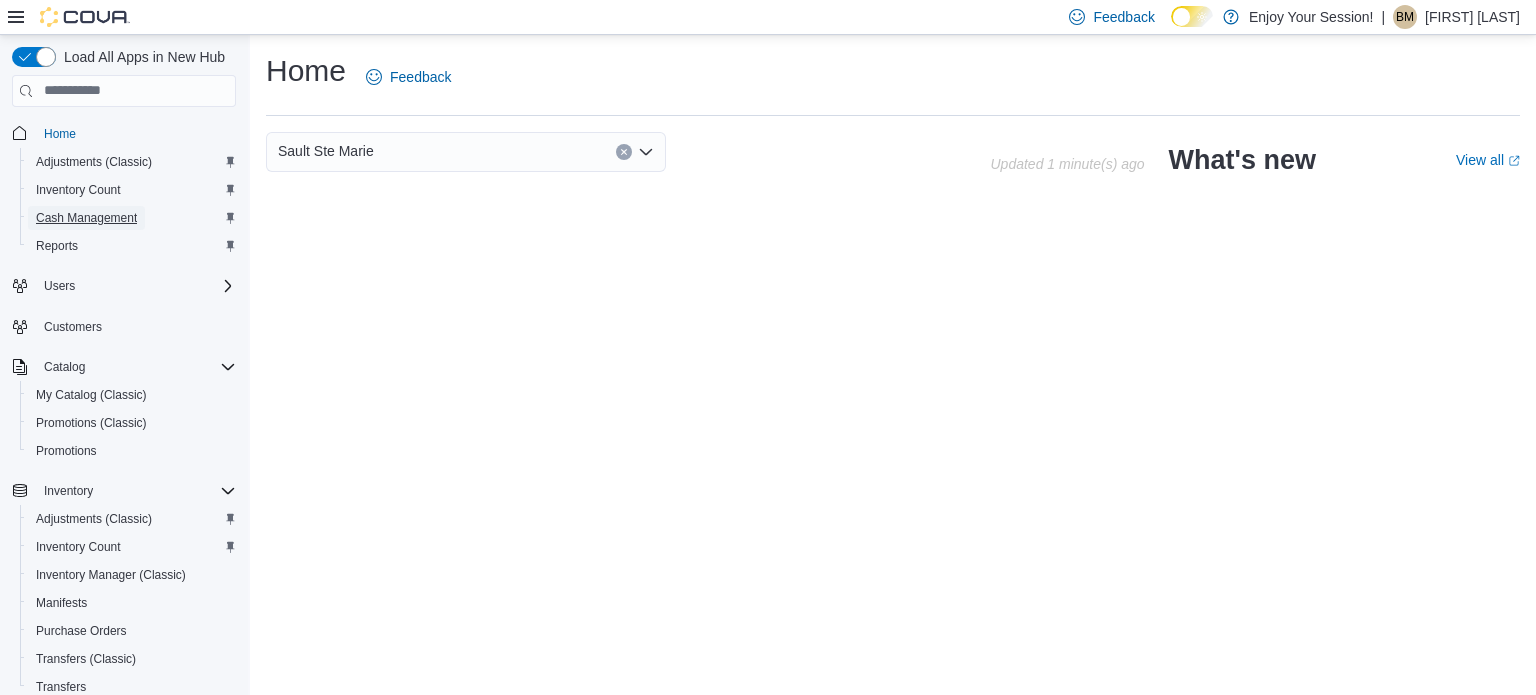 click on "Cash Management" at bounding box center [86, 218] 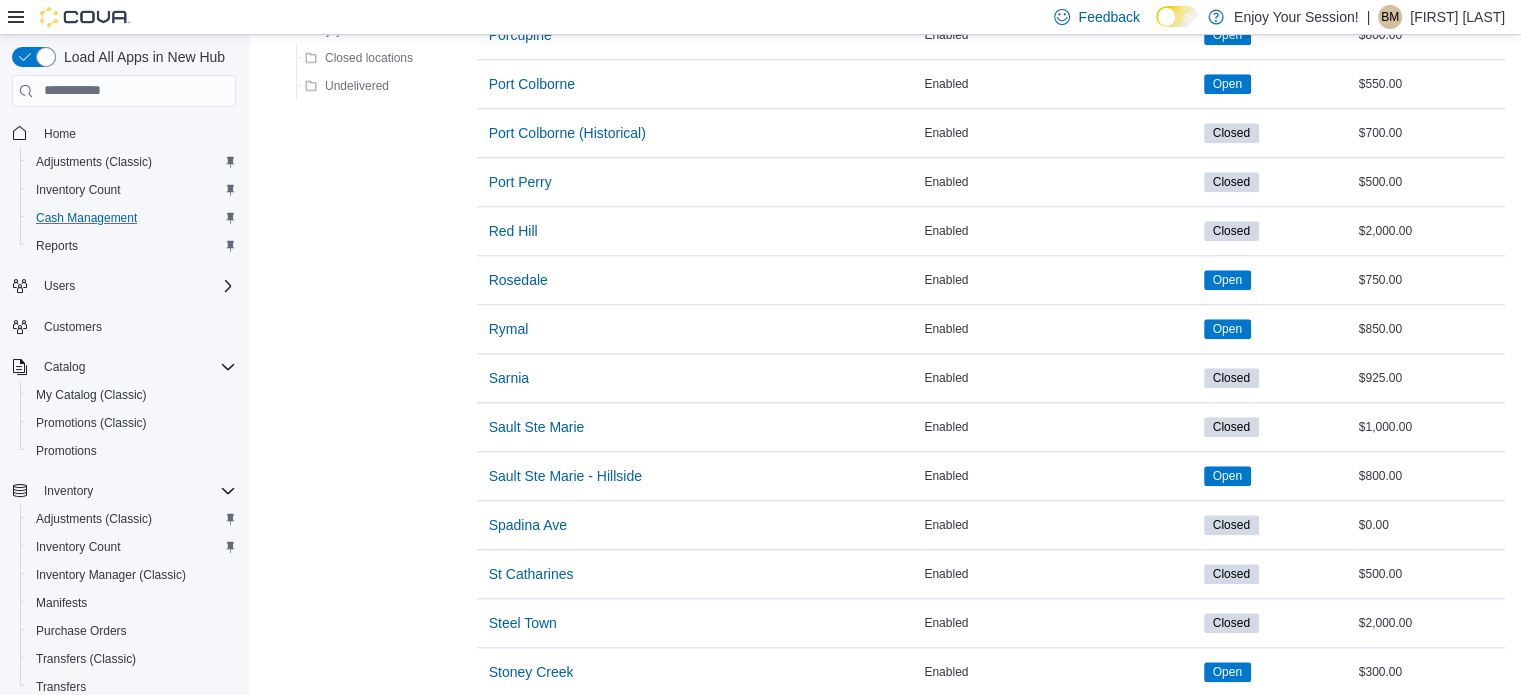 scroll, scrollTop: 1944, scrollLeft: 0, axis: vertical 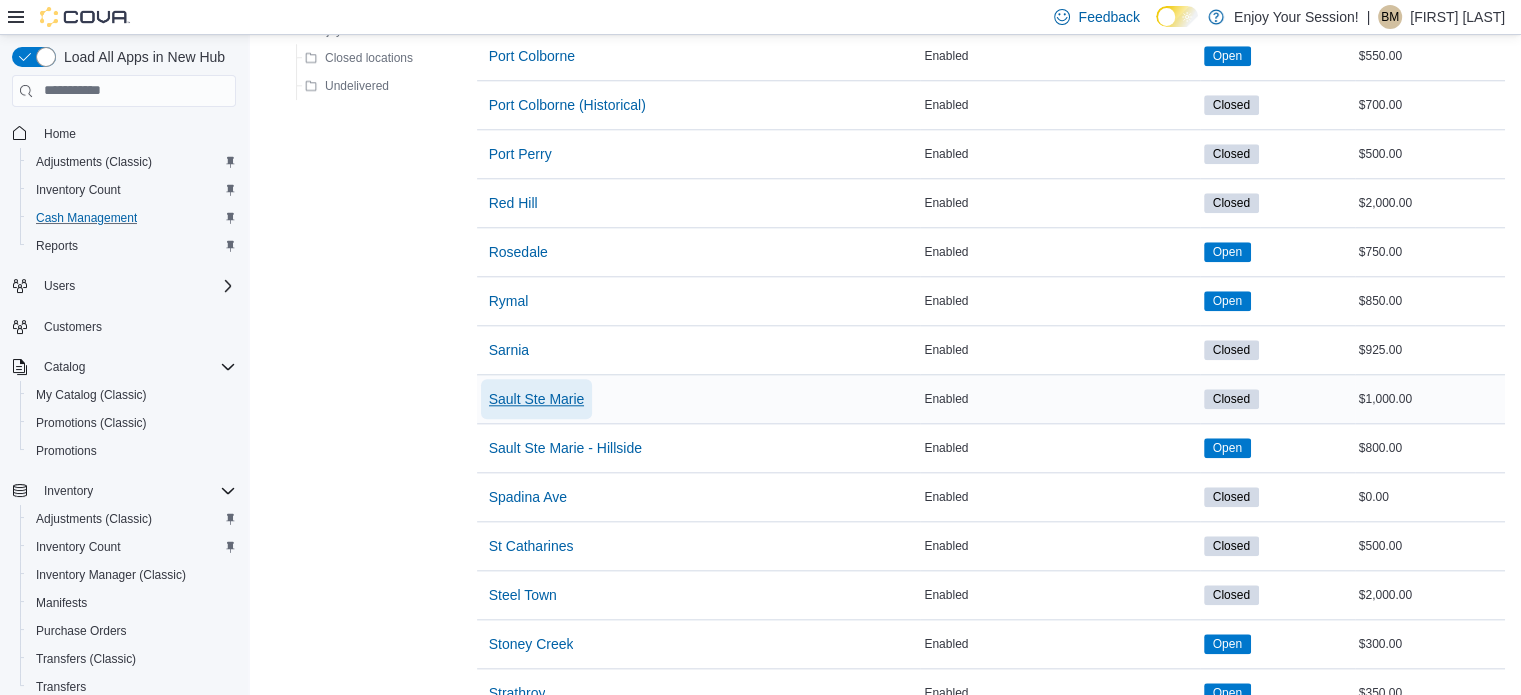 click on "Sault Ste Marie" at bounding box center (537, 399) 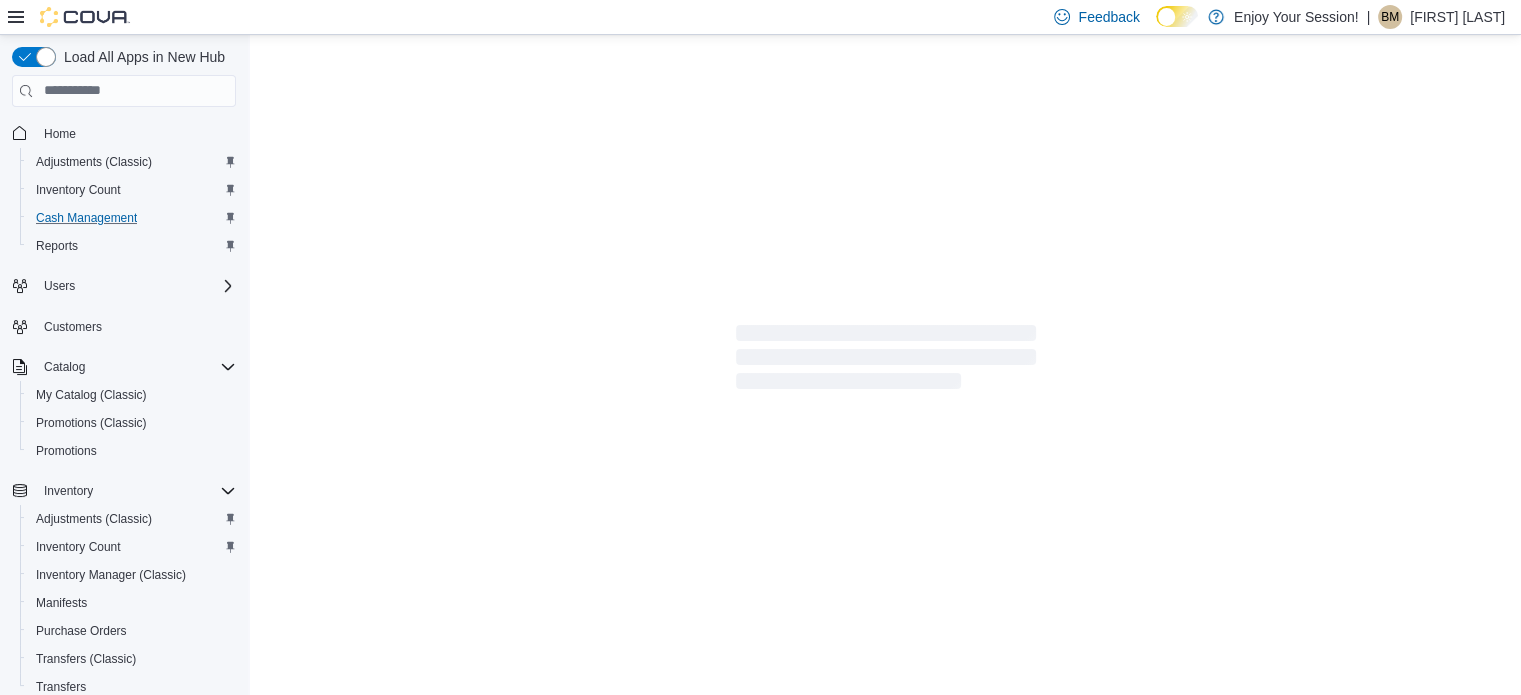scroll, scrollTop: 0, scrollLeft: 0, axis: both 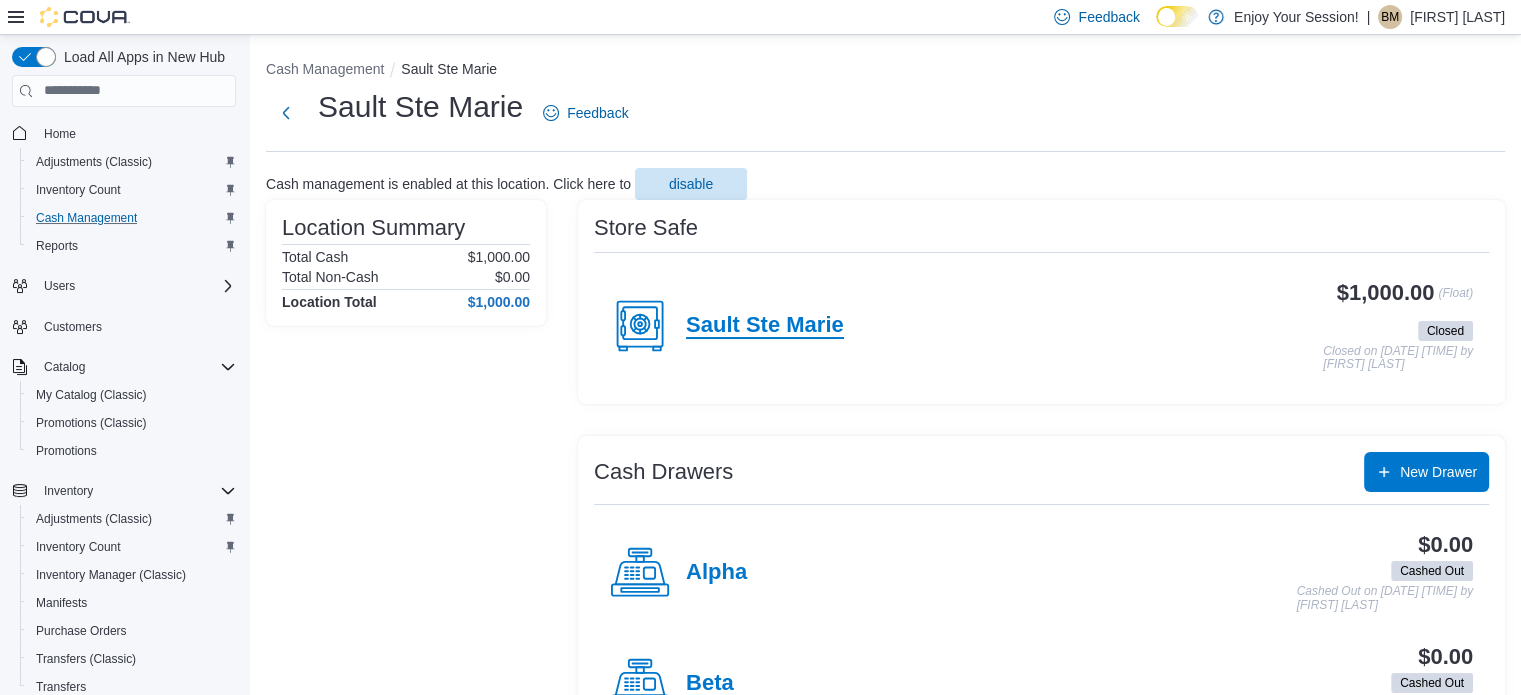 click on "Sault Ste Marie" at bounding box center [765, 326] 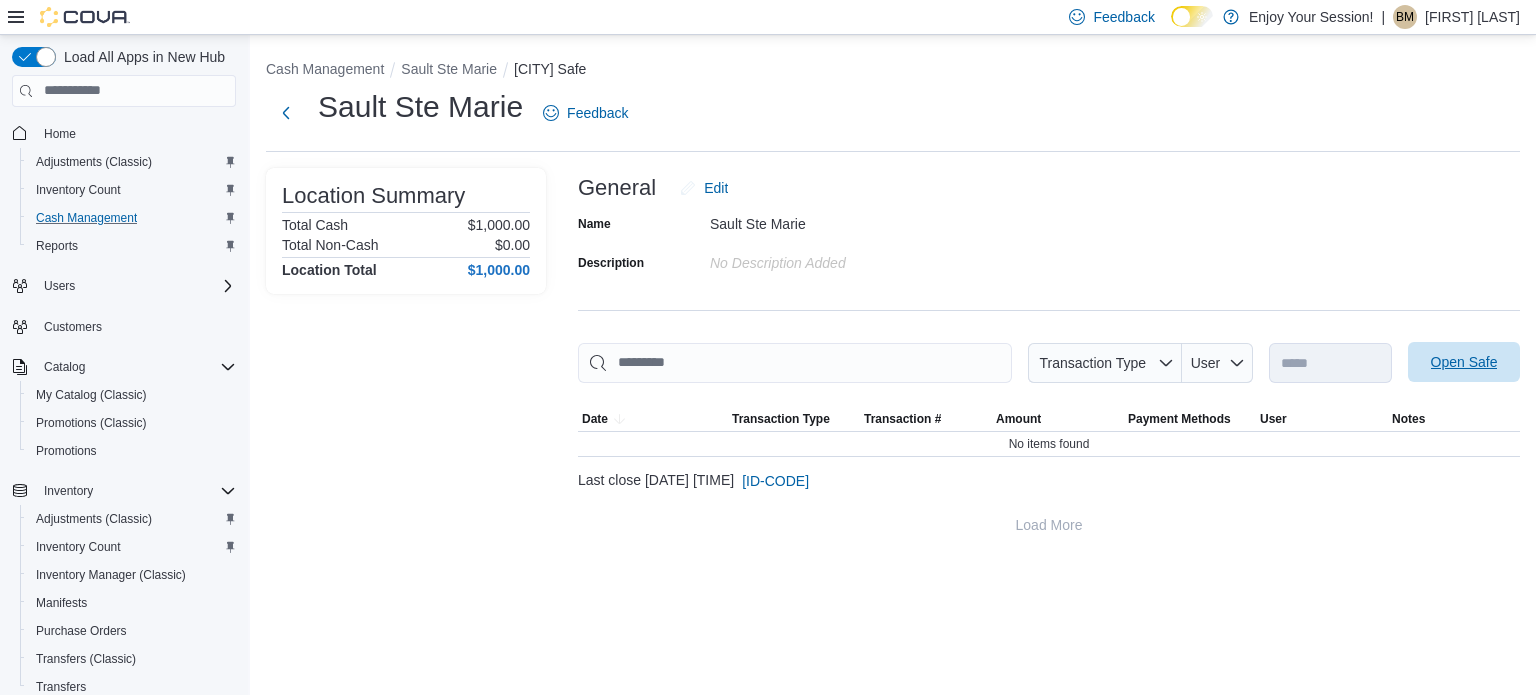 click on "Open Safe" at bounding box center (1464, 362) 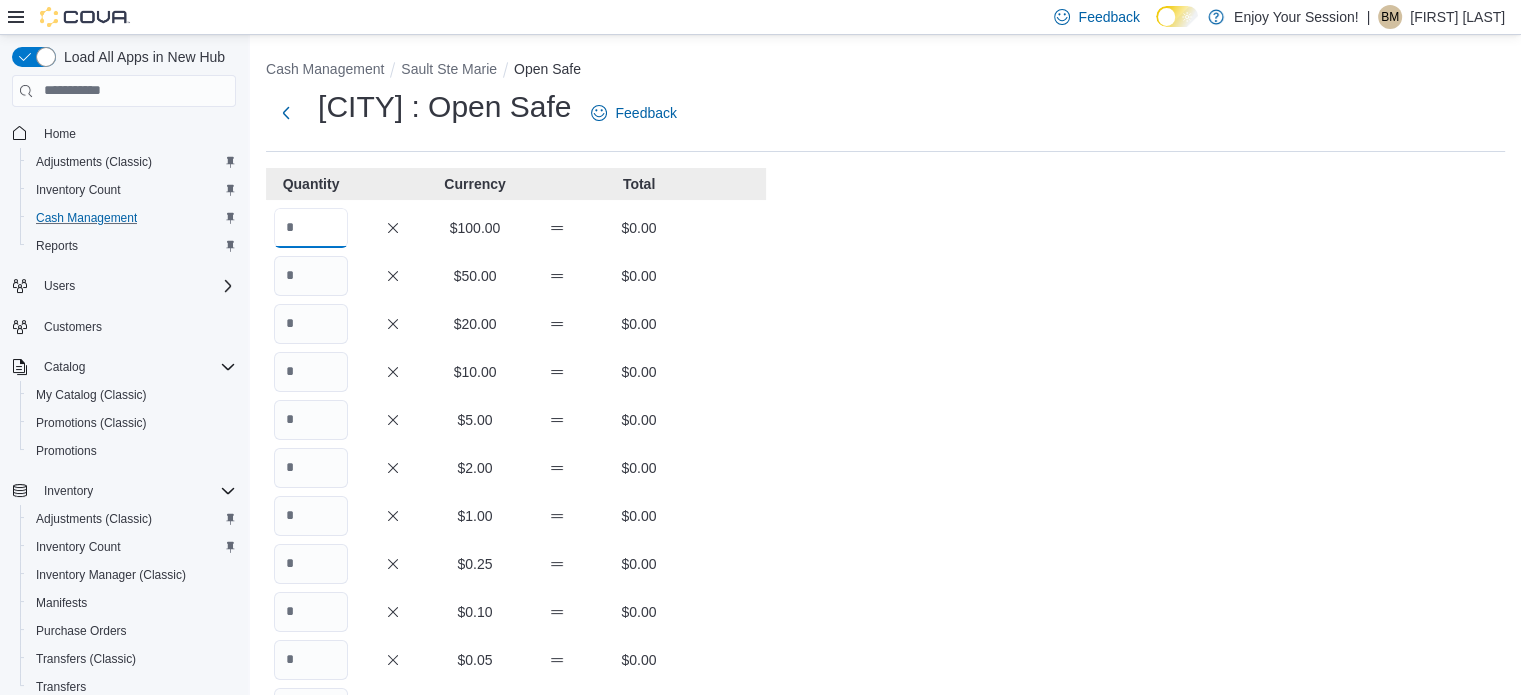 click at bounding box center [311, 228] 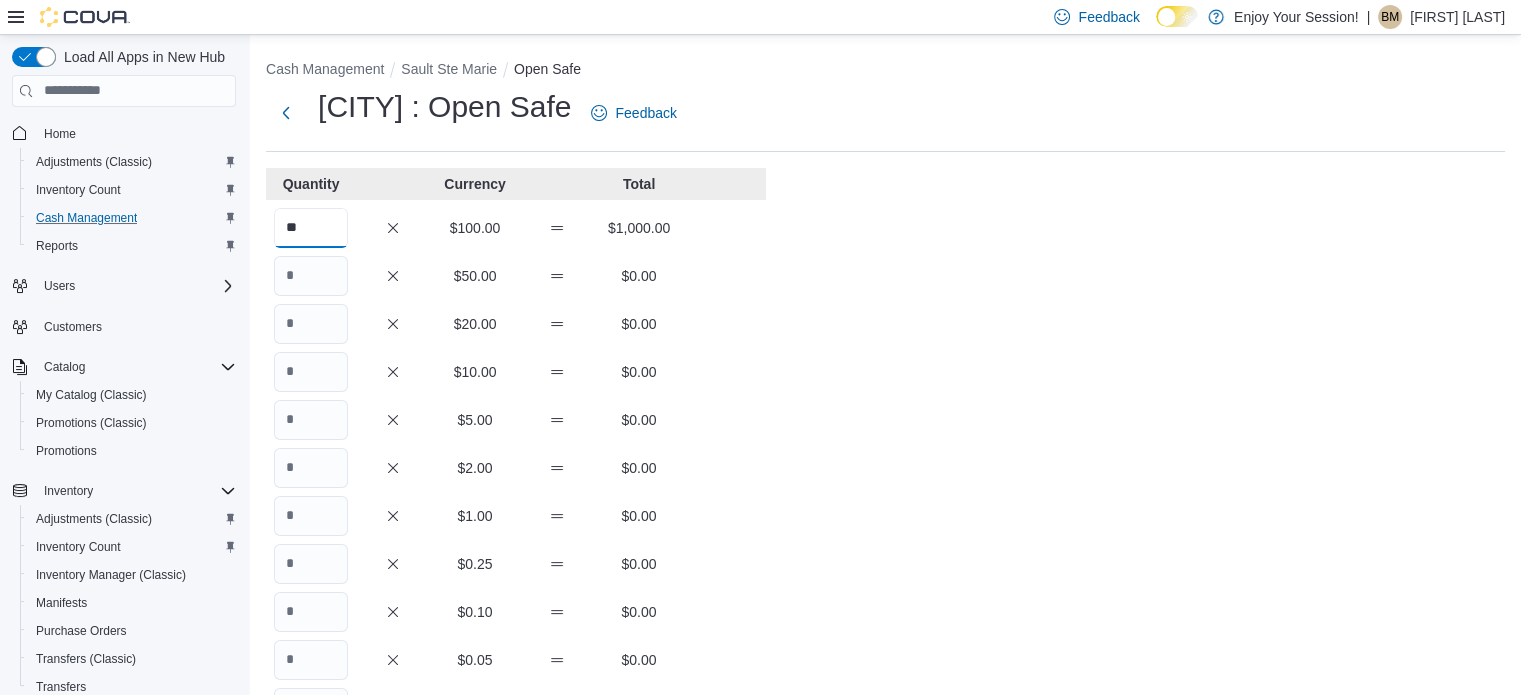 type on "**" 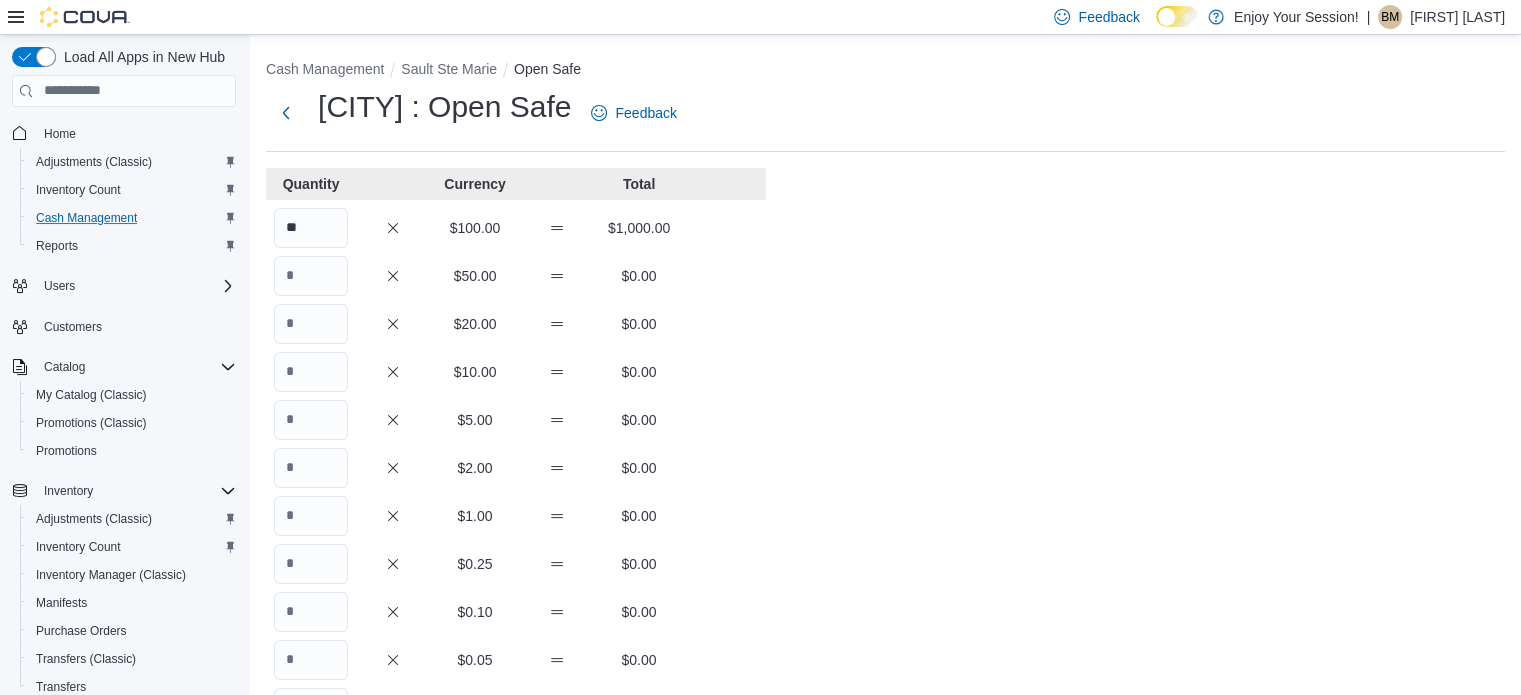 click on "Cash Management [CITY] Open Safe [CITY] : Open Safe Feedback   Quantity Currency Total ** $100.00 $1,000.00 $50.00 $0.00 $20.00 $0.00 $10.00 $0.00 $5.00 $0.00 $2.00 $0.00 $1.00 $0.00 $0.25 $0.00 $0.10 $0.00 $0.05 $0.00 $0.01 $0.00 Your Total $1,000.00 Expected Total $1,000.00 Difference $0.00 Notes Cancel Save" at bounding box center [885, 556] 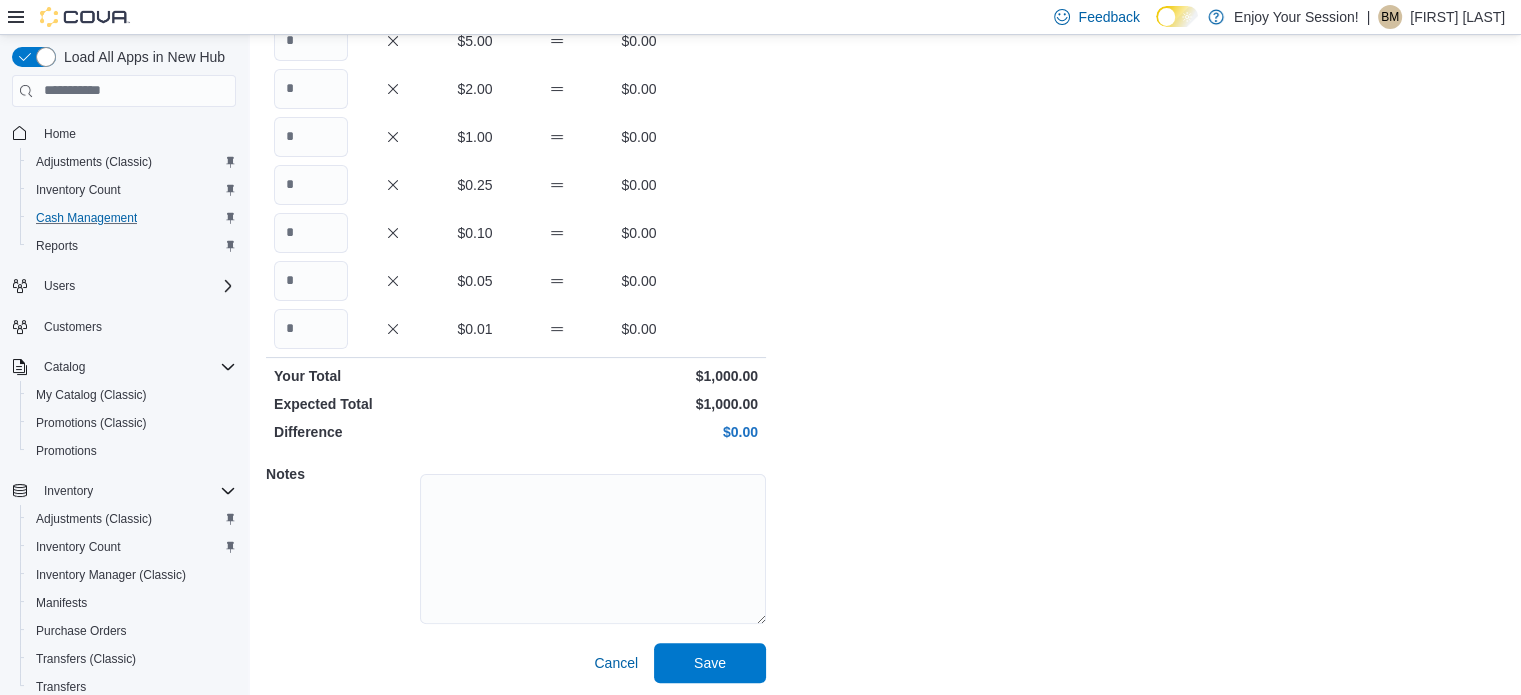 scroll, scrollTop: 382, scrollLeft: 0, axis: vertical 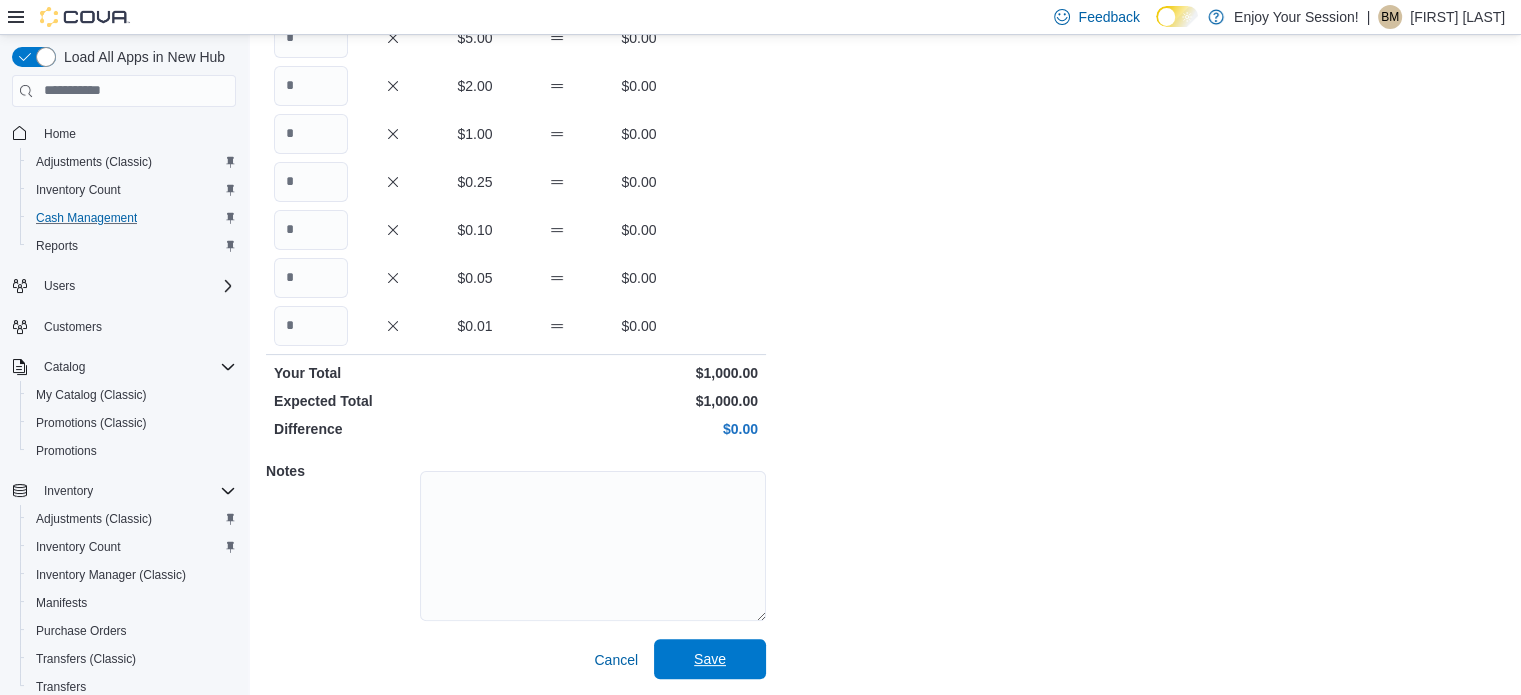 click on "Save" at bounding box center (710, 659) 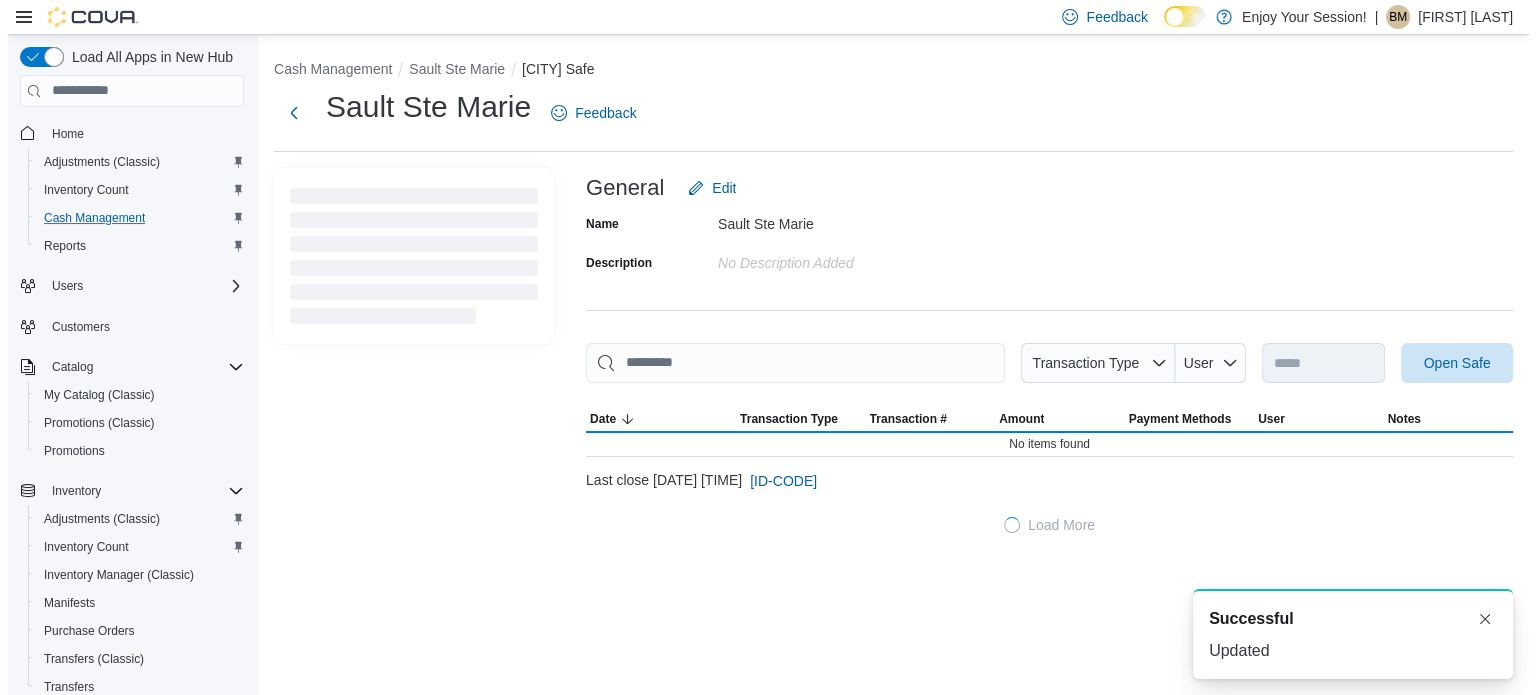 scroll, scrollTop: 0, scrollLeft: 0, axis: both 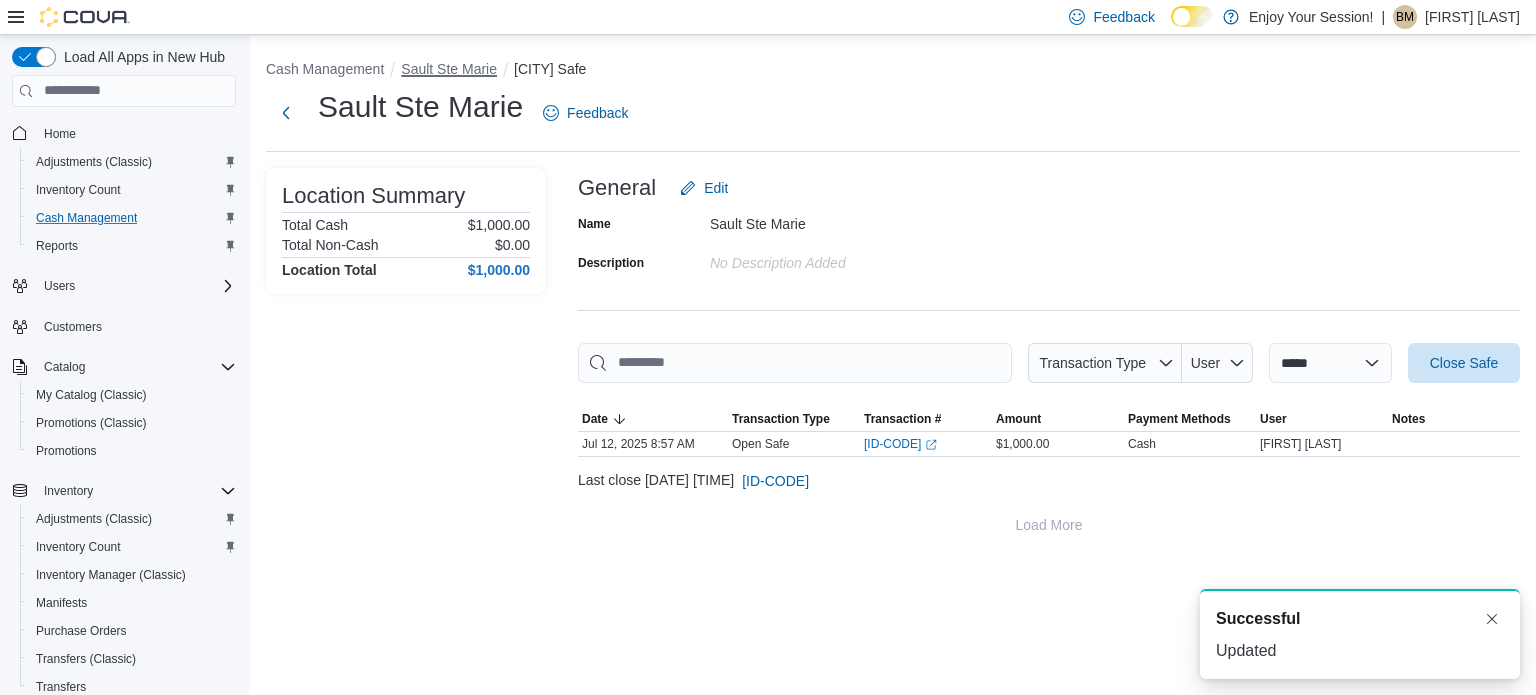 click on "Sault Ste Marie" at bounding box center (449, 69) 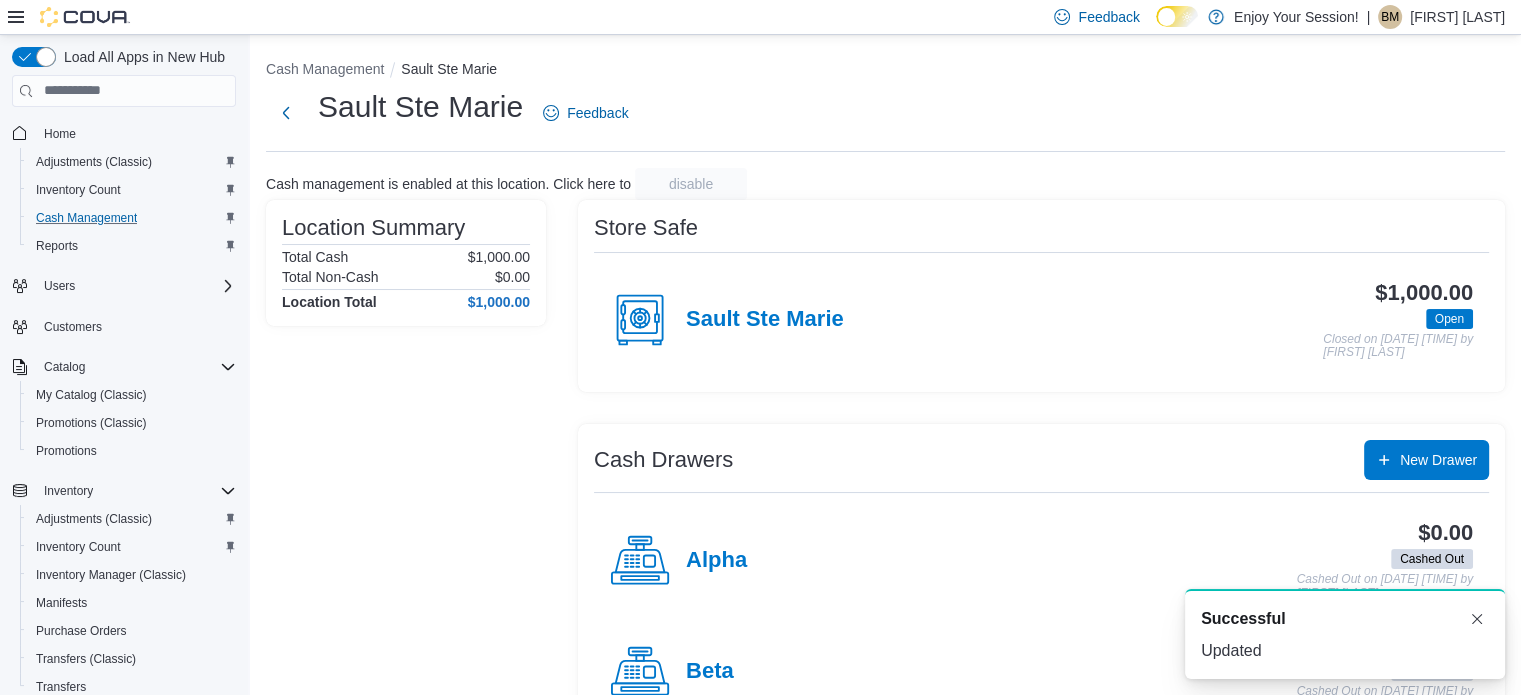 scroll, scrollTop: 64, scrollLeft: 0, axis: vertical 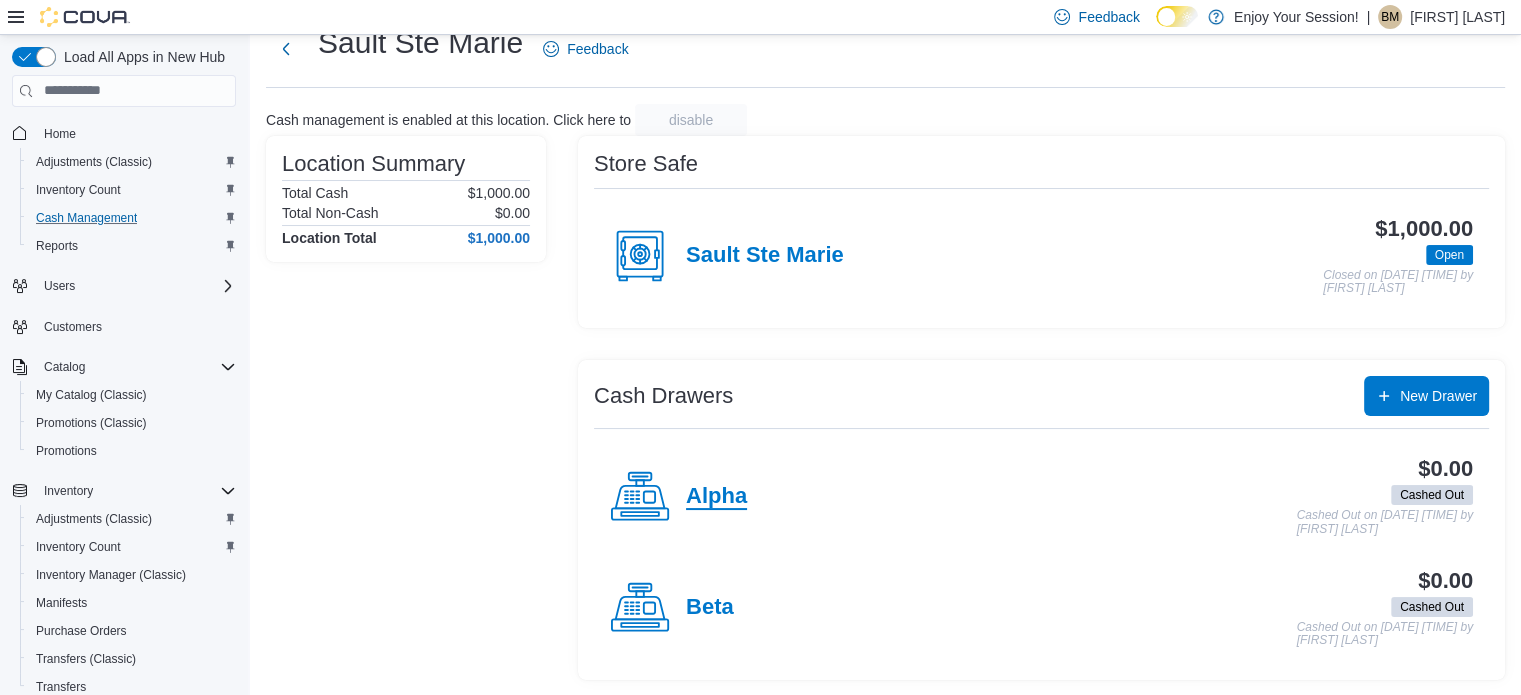 click on "Alpha" at bounding box center [716, 497] 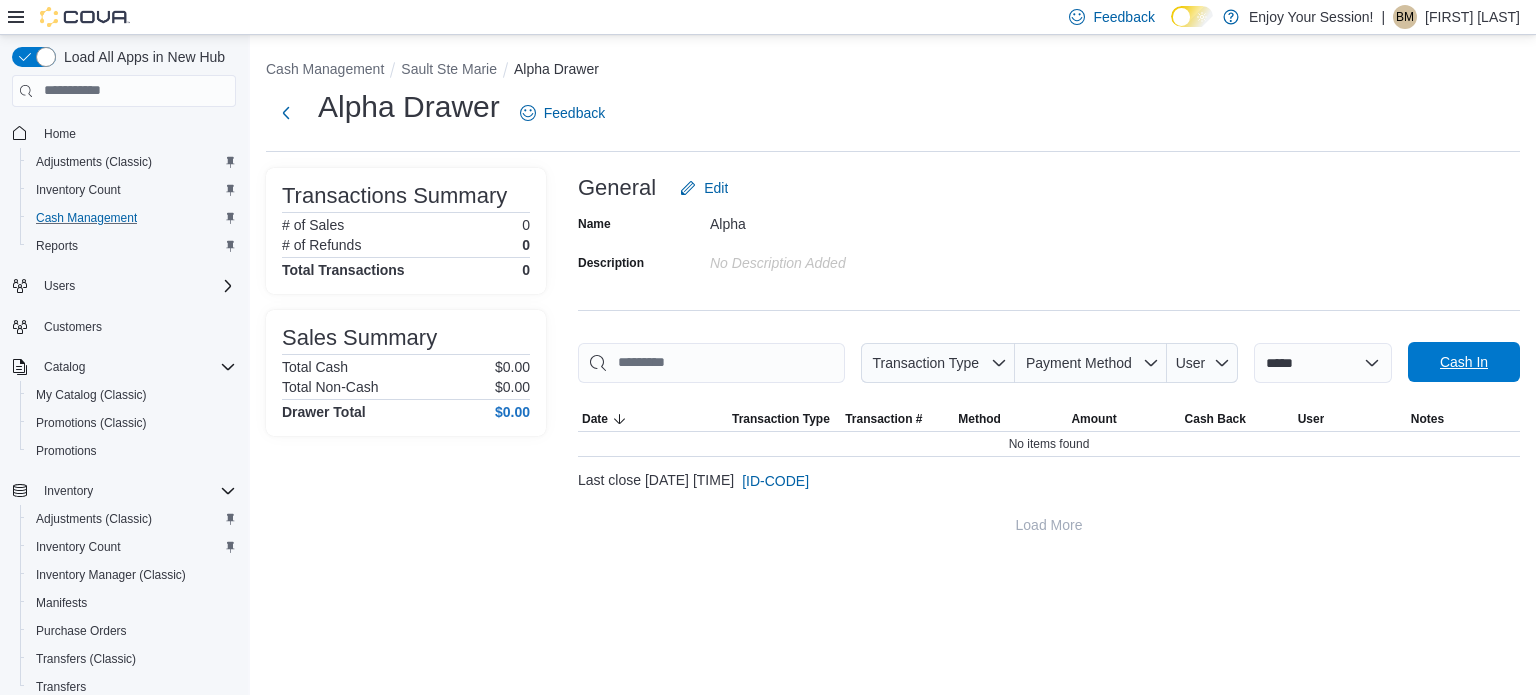 click on "Cash In" at bounding box center (1464, 362) 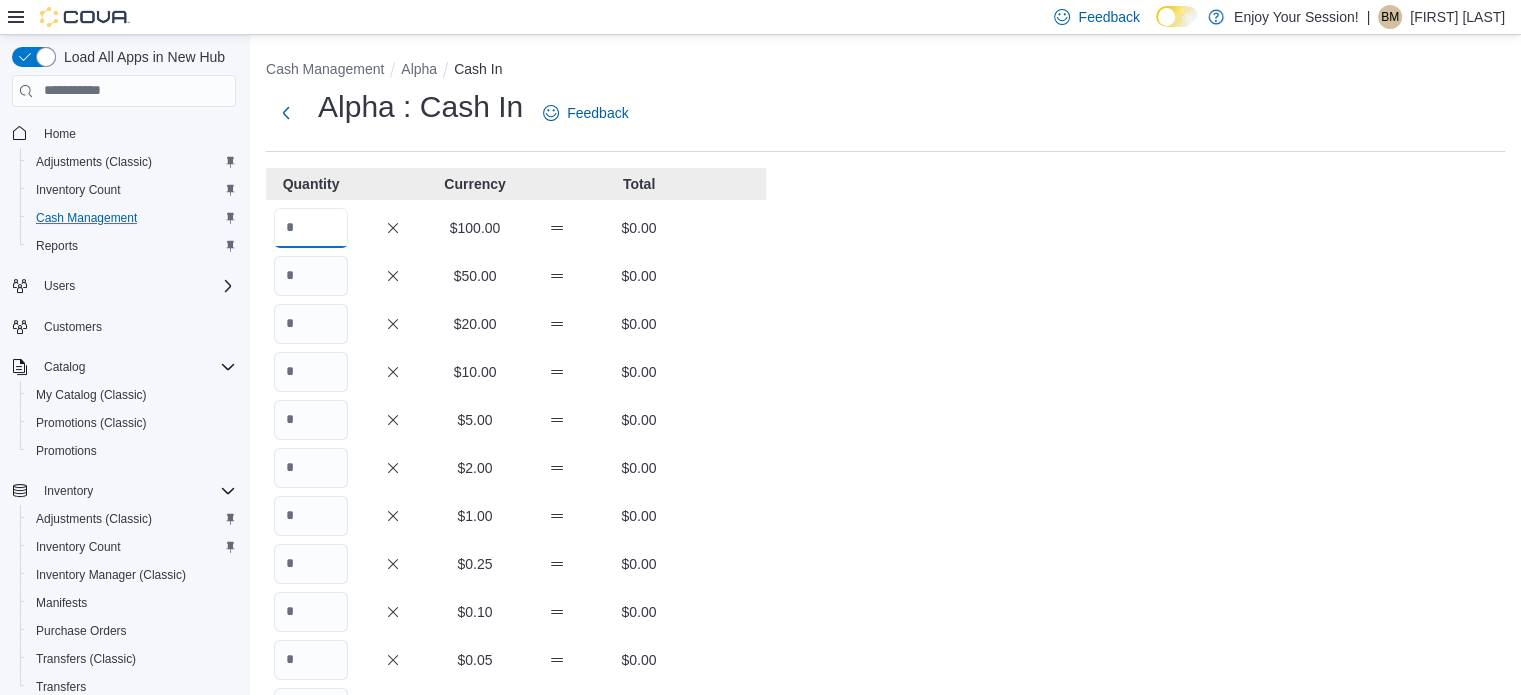 click at bounding box center (311, 228) 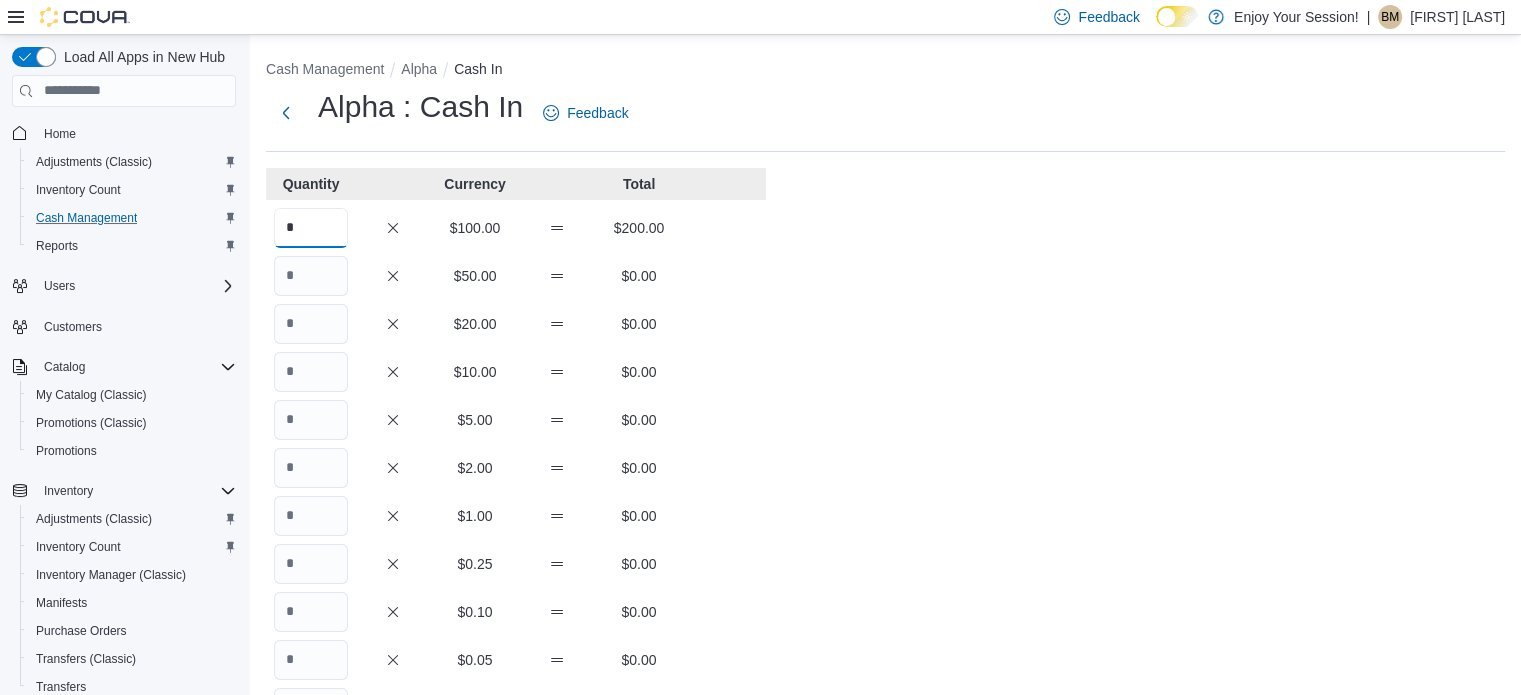 type on "*" 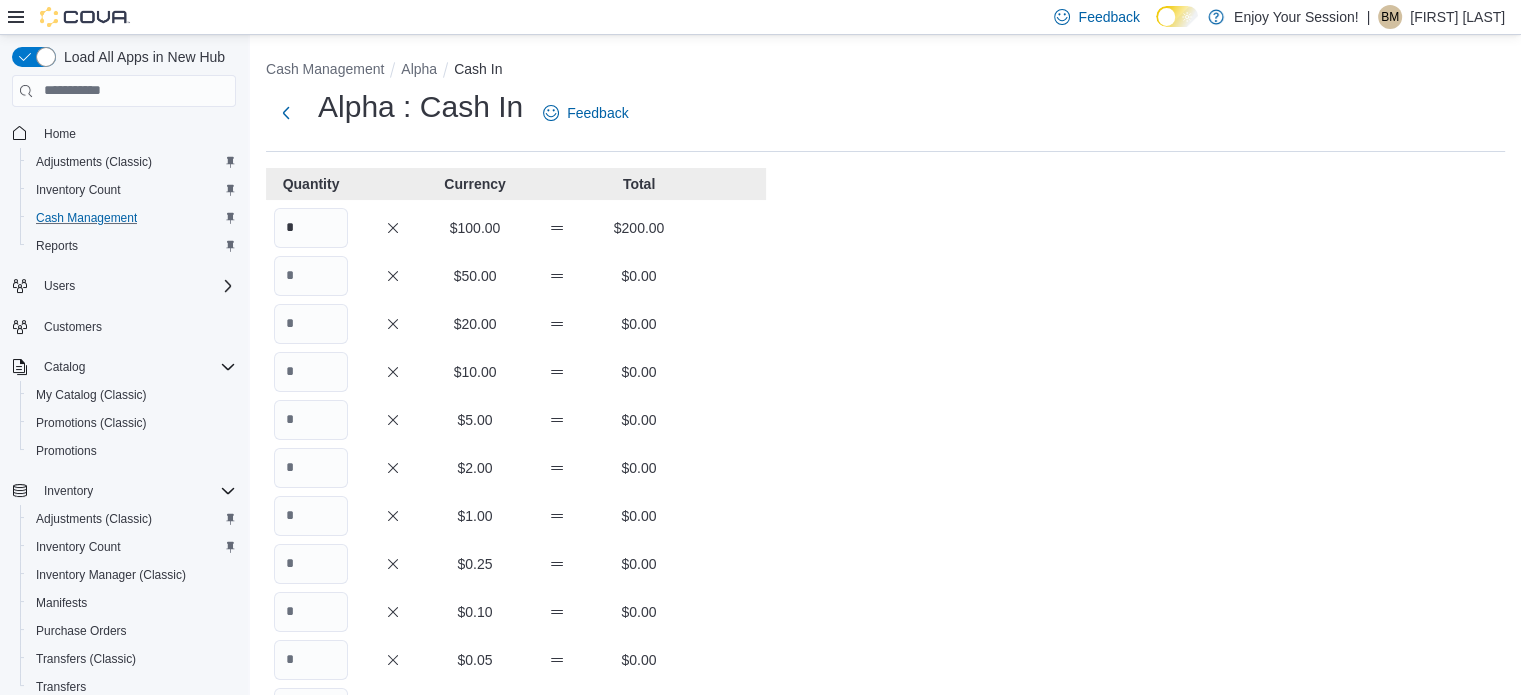 click on "Cash Management Alpha Cash In Alpha : Cash In Feedback   Quantity Currency Total * $100.00 $200.00 $50.00 $0.00 $20.00 $0.00 $10.00 $0.00 $5.00 $0.00 $2.00 $0.00 $1.00 $0.00 $0.25 $0.00 $0.10 $0.00 $0.05 $0.00 $0.01 $0.00 Your Total $200.00 Expected Total $0.00 Difference $200.00 Notes Cancel Save" at bounding box center (885, 556) 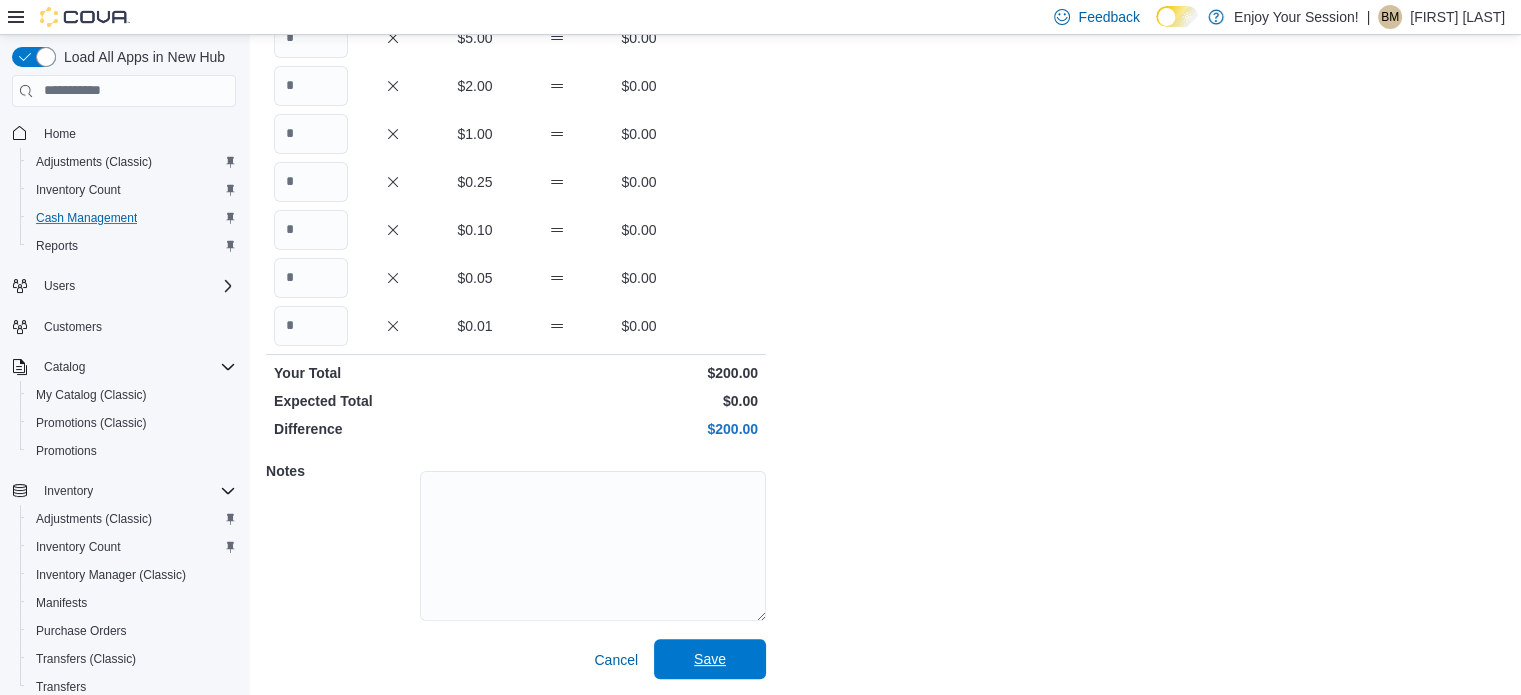 click on "Save" at bounding box center [710, 659] 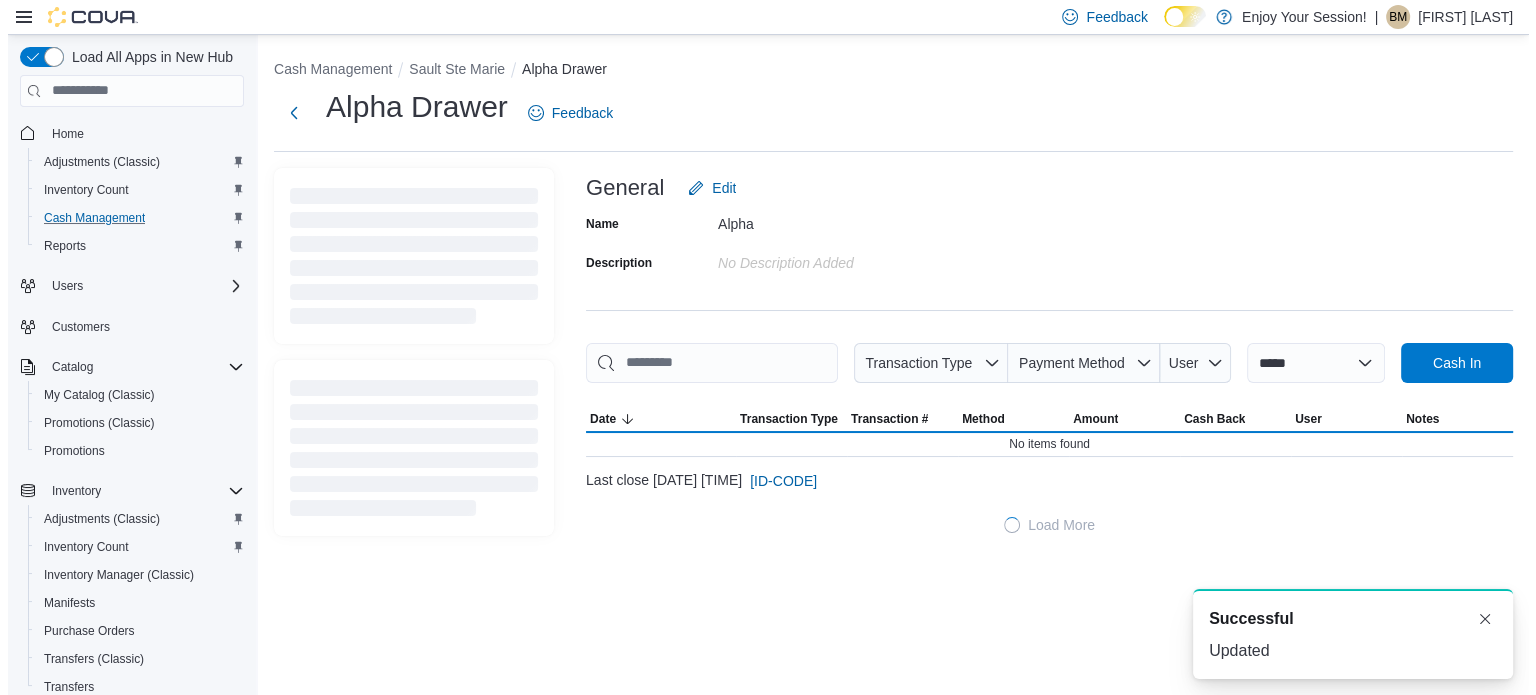 scroll, scrollTop: 0, scrollLeft: 0, axis: both 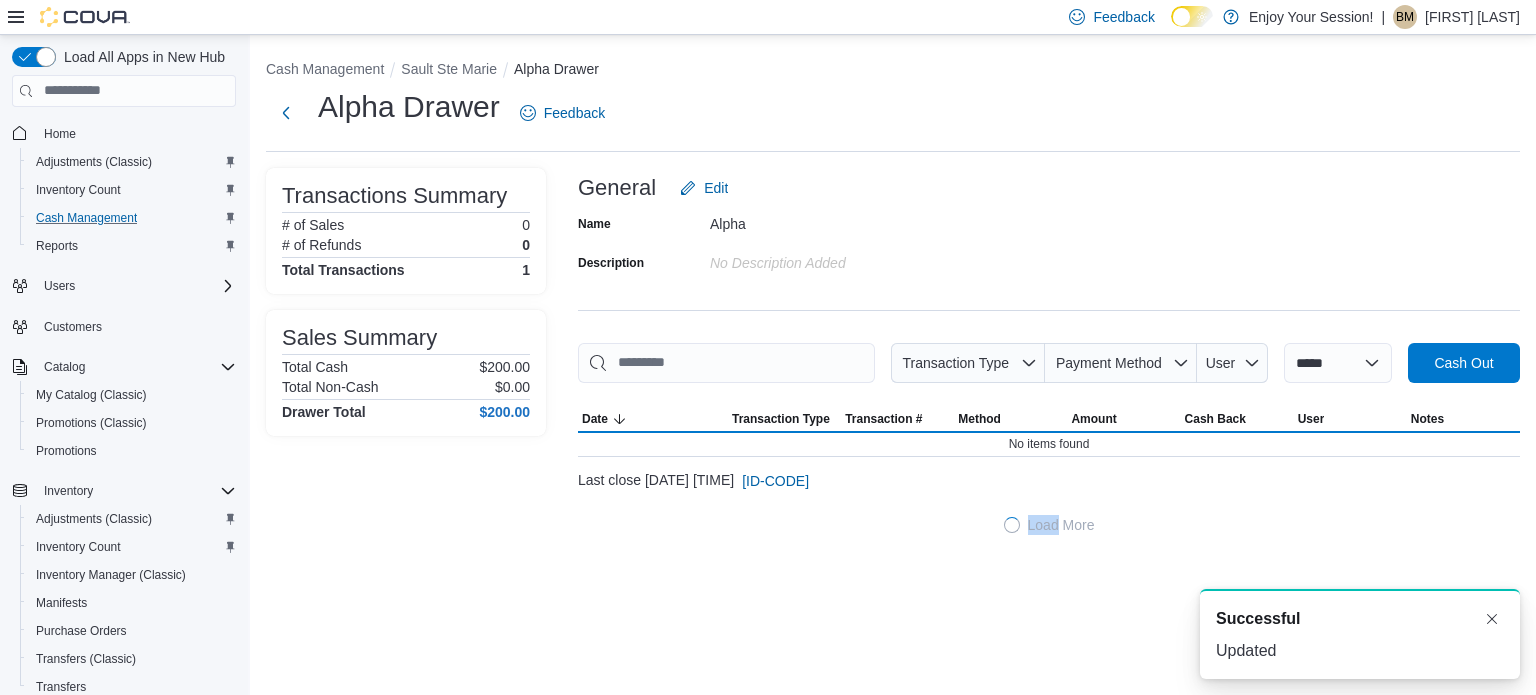 click on "**********" at bounding box center (893, 365) 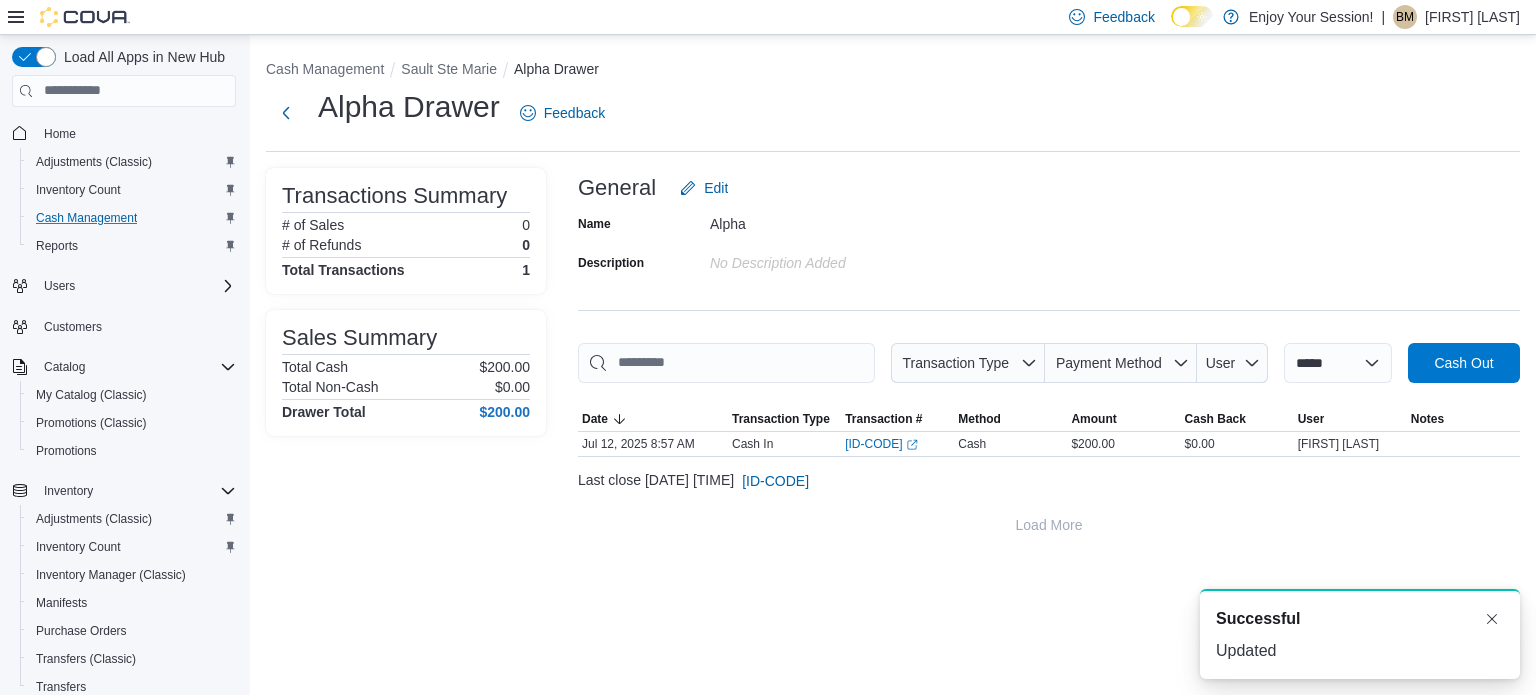 click on "Cash Management [CITY] Alpha Drawer" at bounding box center (893, 71) 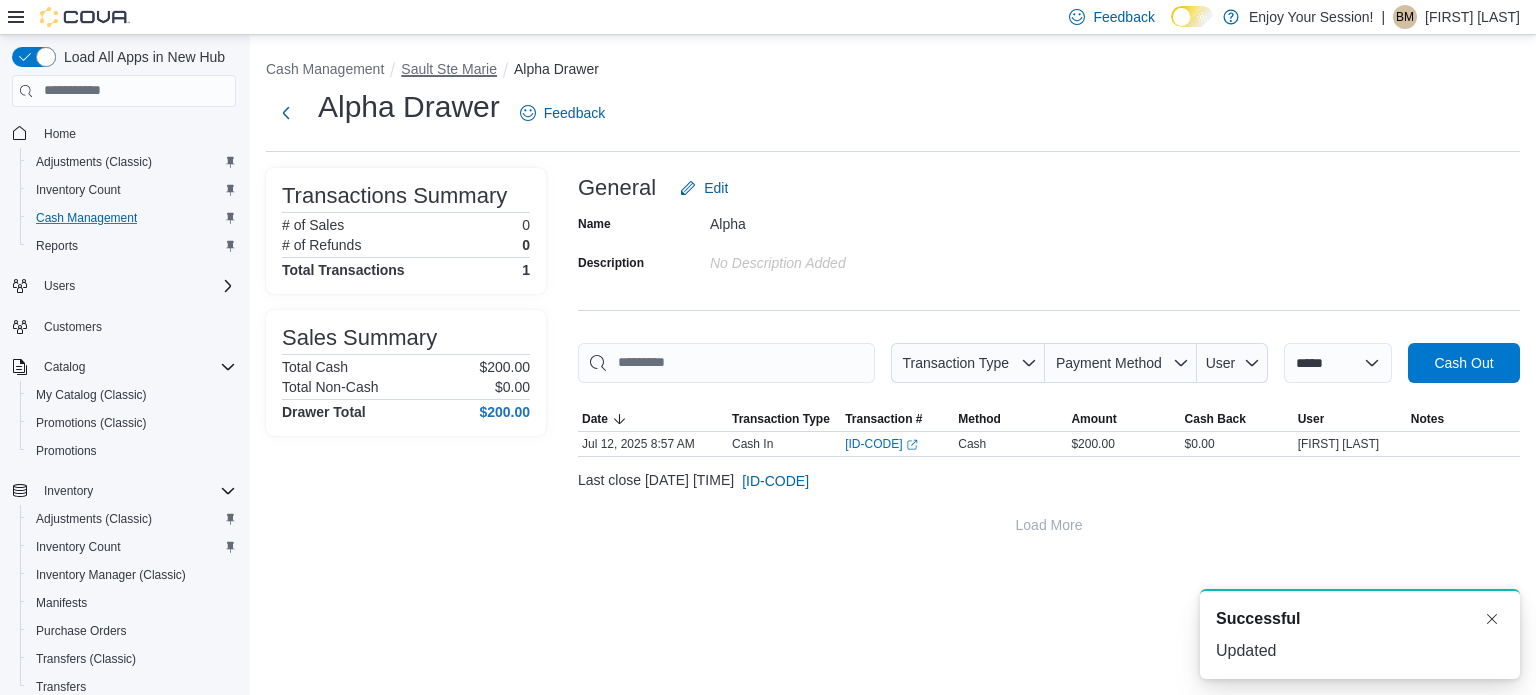 click on "Sault Ste Marie" at bounding box center [449, 69] 